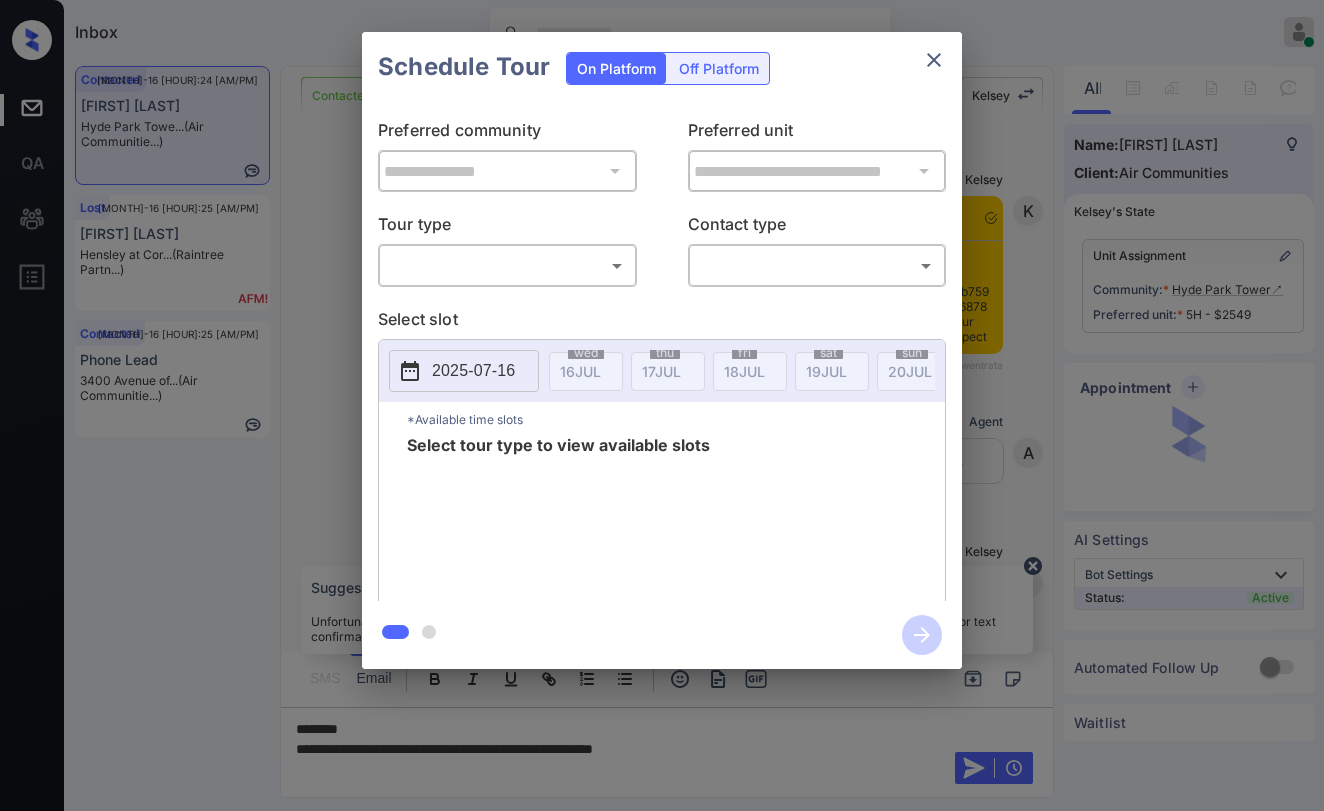 scroll, scrollTop: 0, scrollLeft: 0, axis: both 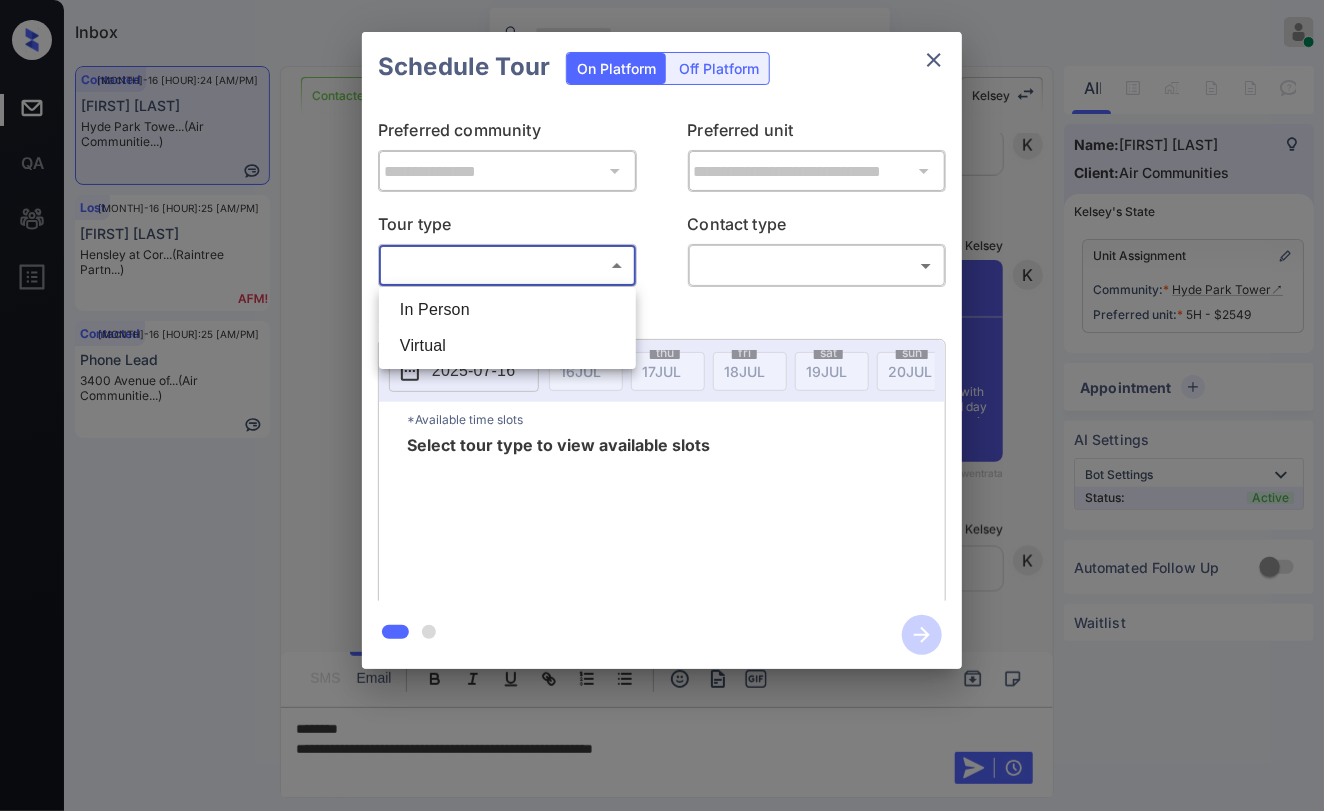 click on "Inbox Danielle Dela Cruz Online Set yourself   offline Set yourself   on break Profile Switch to  dark  mode Sign out Contacted [MONTH]-16 [HOUR]:24 [AM/PM]   [FIRST] [LAST] Hyde Park Towe...  (Air Communitie...) Lost [MONTH]-16 [HOUR]:25 [AM/PM]   [FIRST] [LAST] Hensley at Cor...  (Raintree Partn...) Contacted [MONTH]-16 [HOUR]:25 [AM/PM]   Phone Lead 3400 Avenue of...  (Air Communitie...) Contacted Lost Lead Sentiment: Angry Upon sliding the acknowledgement:  Lead will move to lost stage. * ​ SMS and call option will be set to opt out. AFM will be turned off for the lead. Kelsey New Message Kelsey Notes Note: <a href="https://conversation.getzuma.com/68780955b75989d8c2f35fc8">https://conversation.getzuma.com/68780955b75989d8c2f35fc8</a> - Paste this link into your browser to view Kelsey’s conversation with the prospect [MONTH] 16, 2025 [HOUR]:19 [AM/PM]  Sync'd w  entrata K New Message Agent Lead created via emailParser in Inbound stage. [MONTH] 16, 2025 [HOUR]:19 [AM/PM]  A New Message Kelsey [MONTH] 16, 2025 [HOUR]:19 [AM/PM]  K Z" at bounding box center (662, 405) 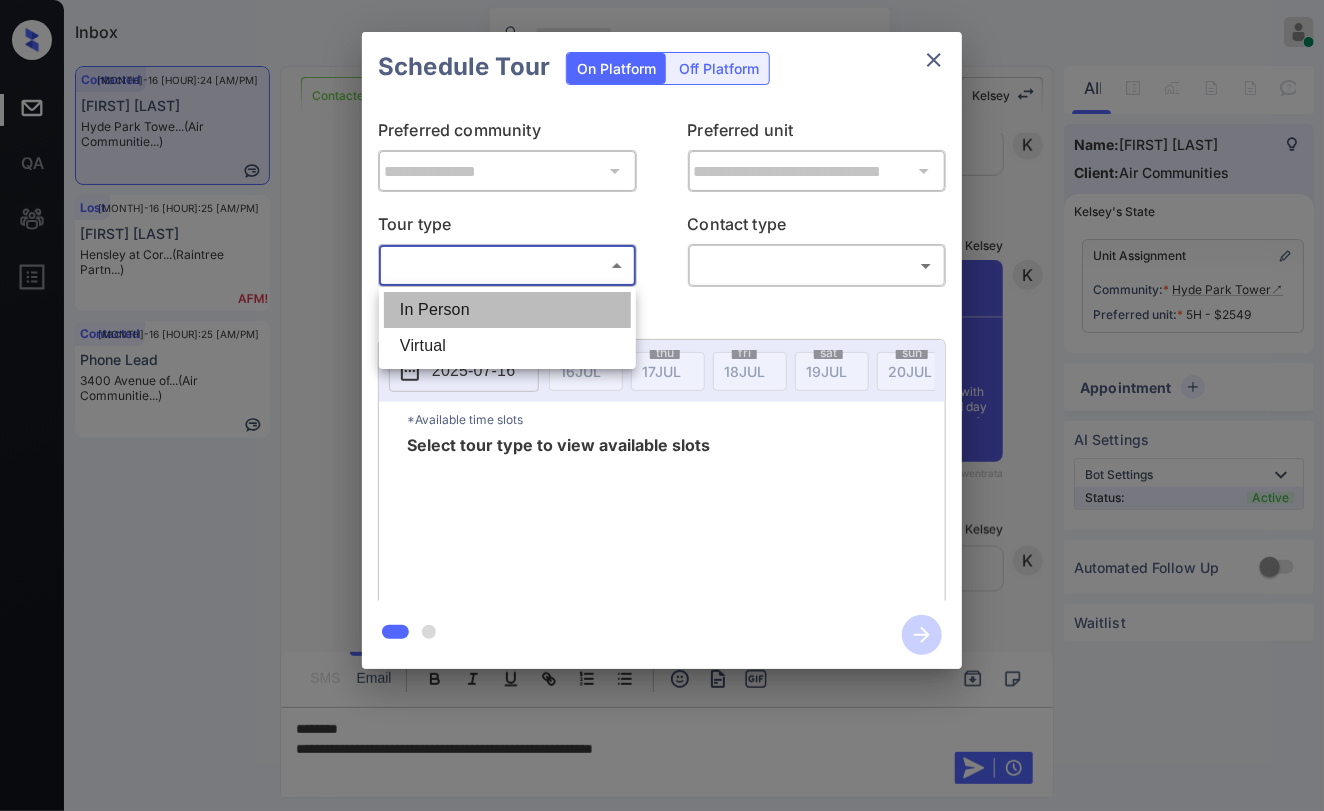 click on "In Person" at bounding box center [507, 310] 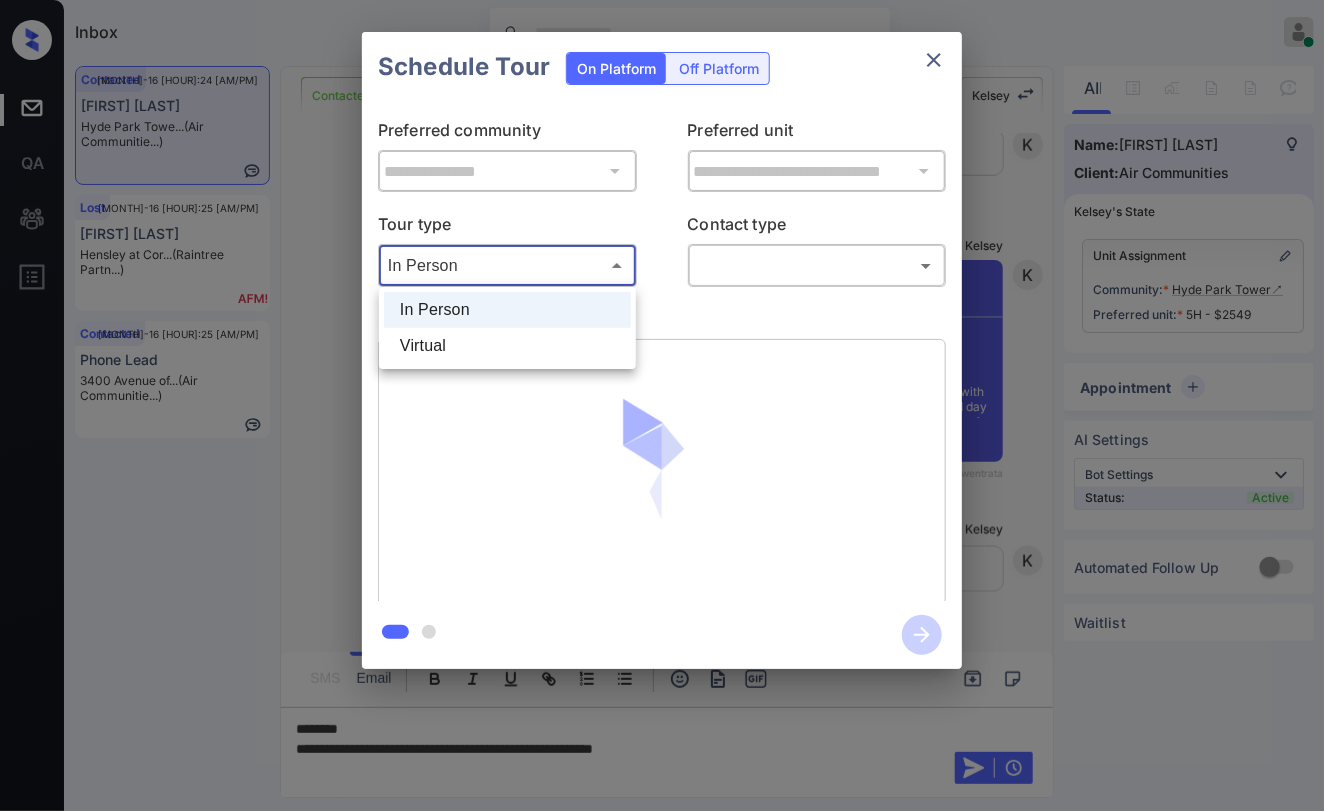 click on "Inbox Danielle Dela Cruz Online Set yourself   offline Set yourself   on break Profile Switch to  dark  mode Sign out Contacted [MONTH]-16 [HOUR]:24 [AM/PM]   [FIRST] [LAST] Hyde Park Towe...  (Air Communitie...) Lost [MONTH]-16 [HOUR]:25 [AM/PM]   [FIRST] [LAST] Hensley at Cor...  (Raintree Partn...) Contacted [MONTH]-16 [HOUR]:25 [AM/PM]   Phone Lead 3400 Avenue of...  (Air Communitie...) Contacted Lost Lead Sentiment: Angry Upon sliding the acknowledgement:  Lead will move to lost stage. * ​ SMS and call option will be set to opt out. AFM will be turned off for the lead. Kelsey New Message Kelsey Notes Note: <a href="https://conversation.getzuma.com/68780955b75989d8c2f35fc8">https://conversation.getzuma.com/68780955b75989d8c2f35fc8</a> - Paste this link into your browser to view Kelsey’s conversation with the prospect [MONTH] 16, 2025 [HOUR]:19 [AM/PM]  Sync'd w  entrata K New Message Agent Lead created via emailParser in Inbound stage. [MONTH] 16, 2025 [HOUR]:19 [AM/PM]  A New Message Kelsey [MONTH] 16, 2025 [HOUR]:19 [AM/PM]  K Z" at bounding box center (662, 405) 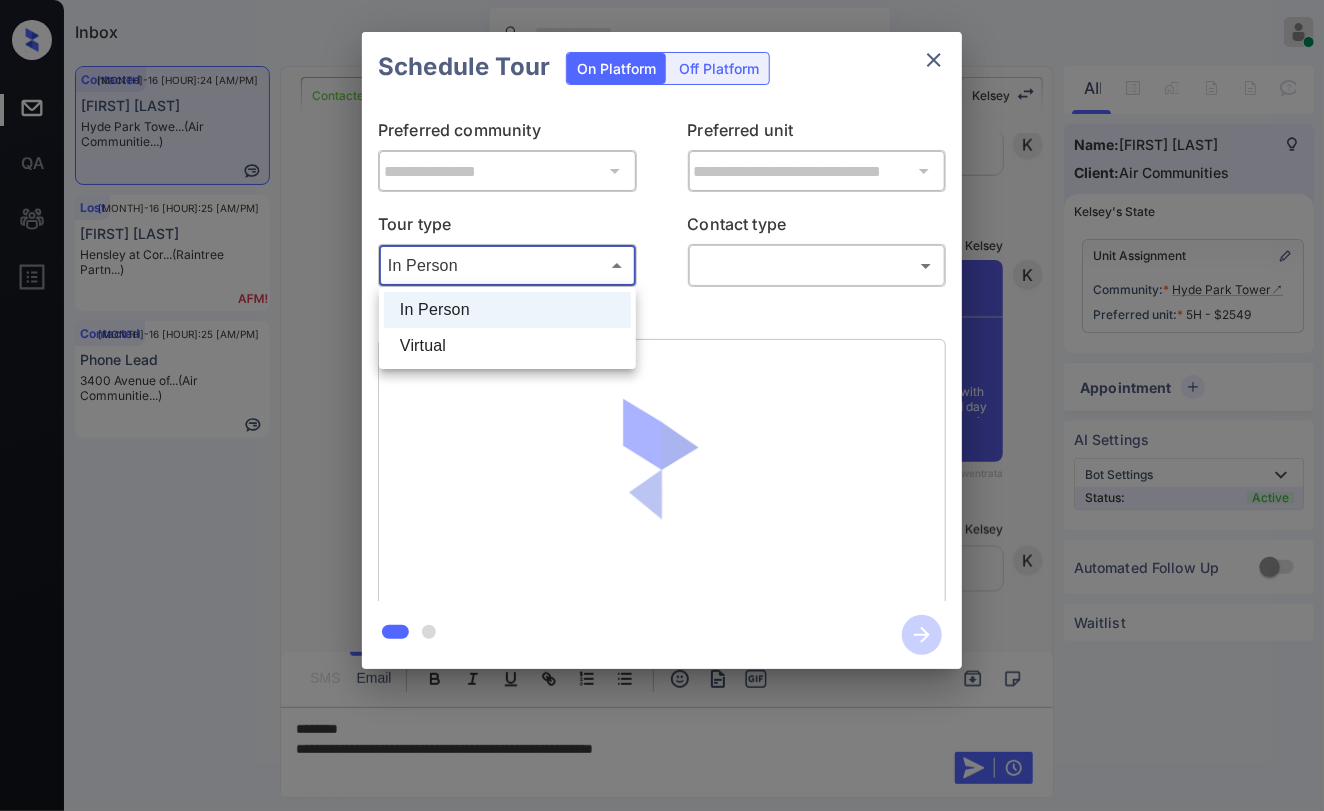 click on "Virtual" at bounding box center (507, 346) 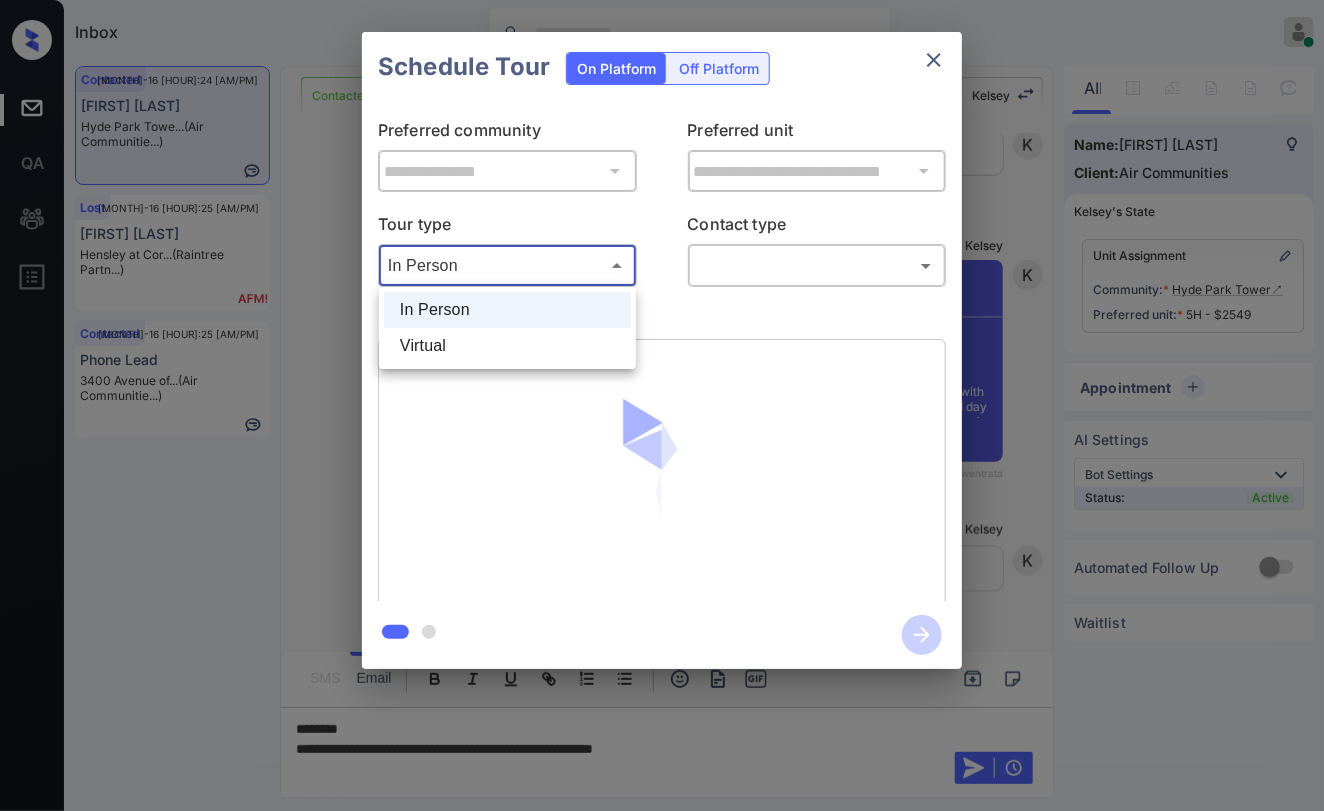 type on "*******" 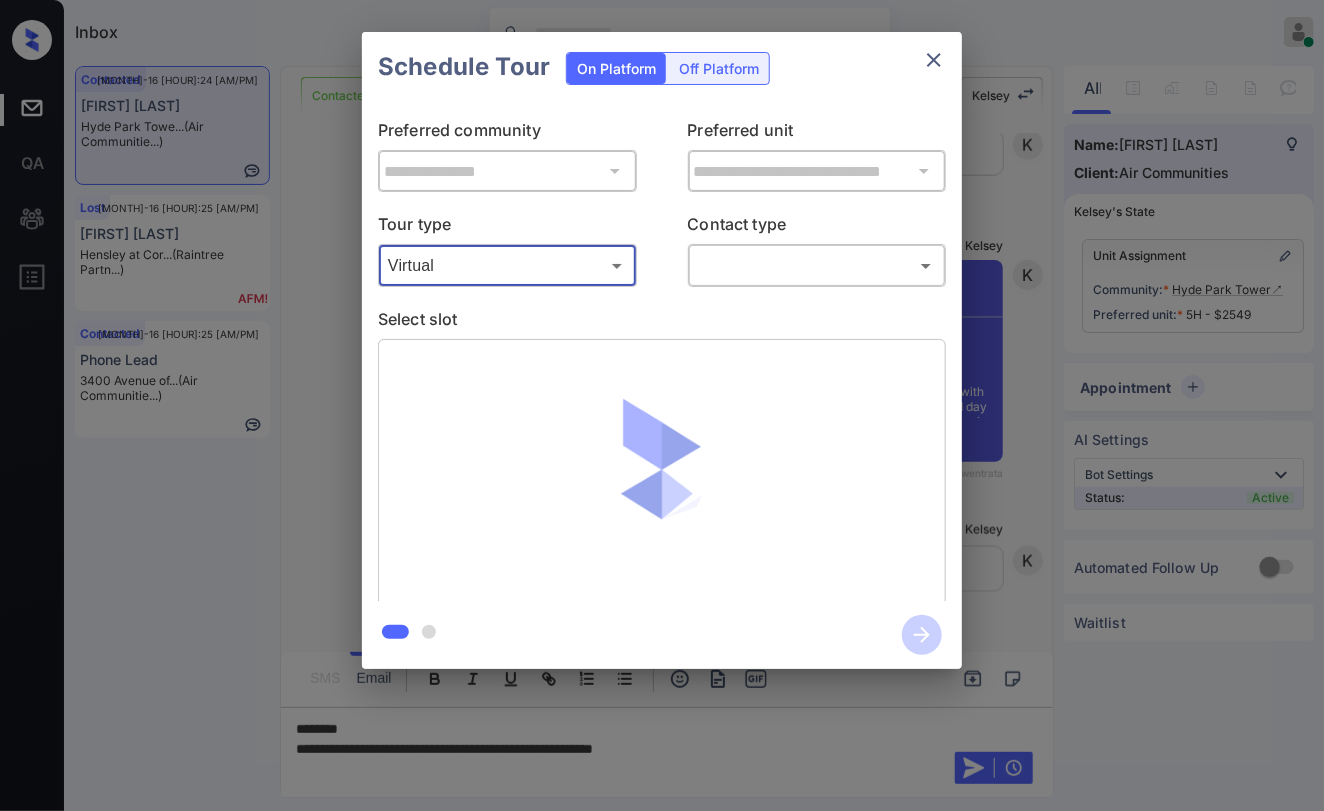 click at bounding box center [662, 405] 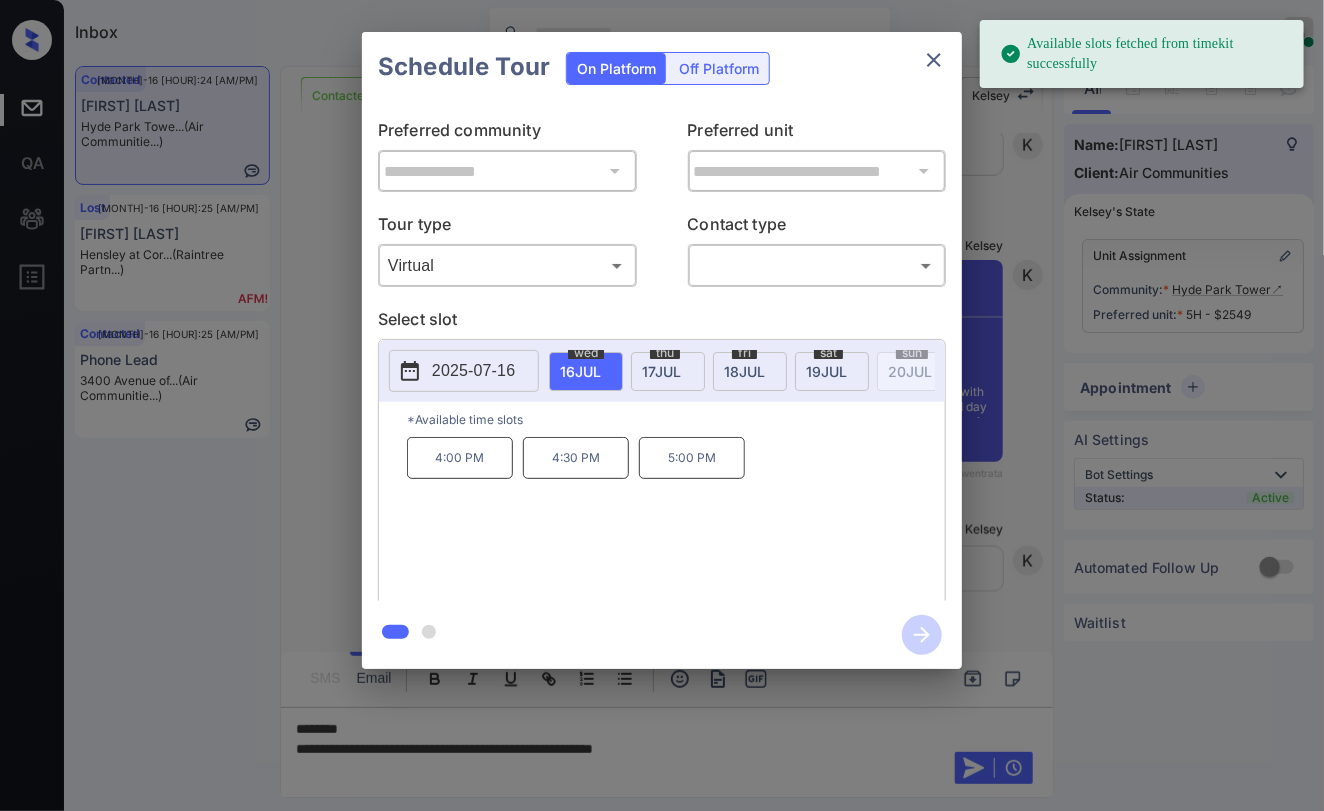 click on "Available slots fetched from timekit successfully Inbox Danielle Dela Cruz Online Set yourself   offline Set yourself   on break Profile Switch to  dark  mode Sign out Contacted Jul-16 01:24 pm   Orin Bachar Hyde Park Towe...  (Air Communitie...) Lost Jul-16 01:25 pm   Mohammad Hamee... Hensley at Cor...  (Raintree Partn...) Contacted Jul-16 01:25 pm   Phone Lead 3400 Avenue of...  (Air Communitie...) Contacted Lost Lead Sentiment: Angry Upon sliding the acknowledgement:  Lead will move to lost stage. * ​ SMS and call option will be set to opt out. AFM will be turned off for the lead. Kelsey New Message Kelsey Notes Note: <a href="https://conversation.getzuma.com/68780955b75989d8c2f35fc8">https://conversation.getzuma.com/68780955b75989d8c2f35fc8</a> - Paste this link into your browser to view Kelsey’s conversation with the prospect Jul 16, 2025 01:19 pm  Sync'd w  entrata K New Message Agent Lead created via emailParser in Inbound stage. Jul 16, 2025 01:19 pm A New Message Kelsey Jul 16, 2025 01:19 pm K Z" at bounding box center (662, 405) 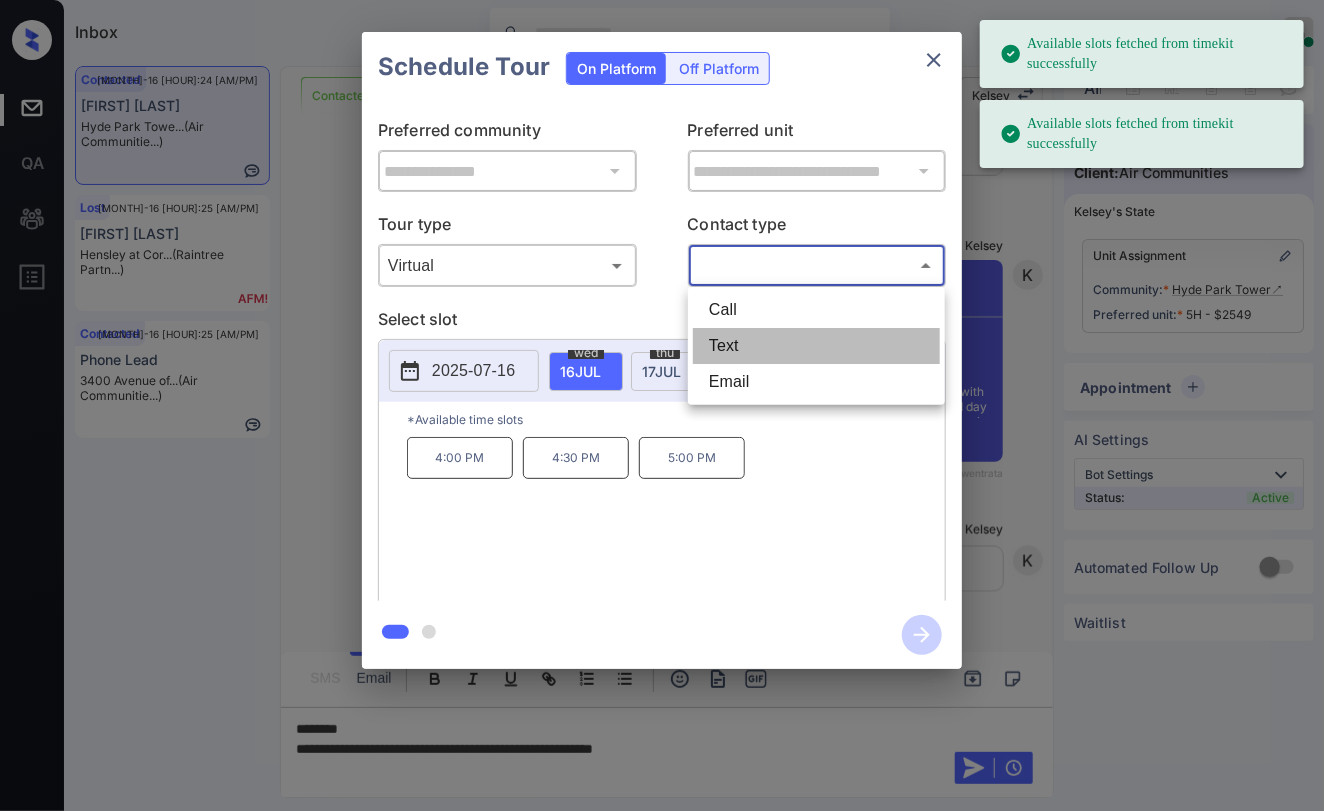 click on "Text" at bounding box center (816, 346) 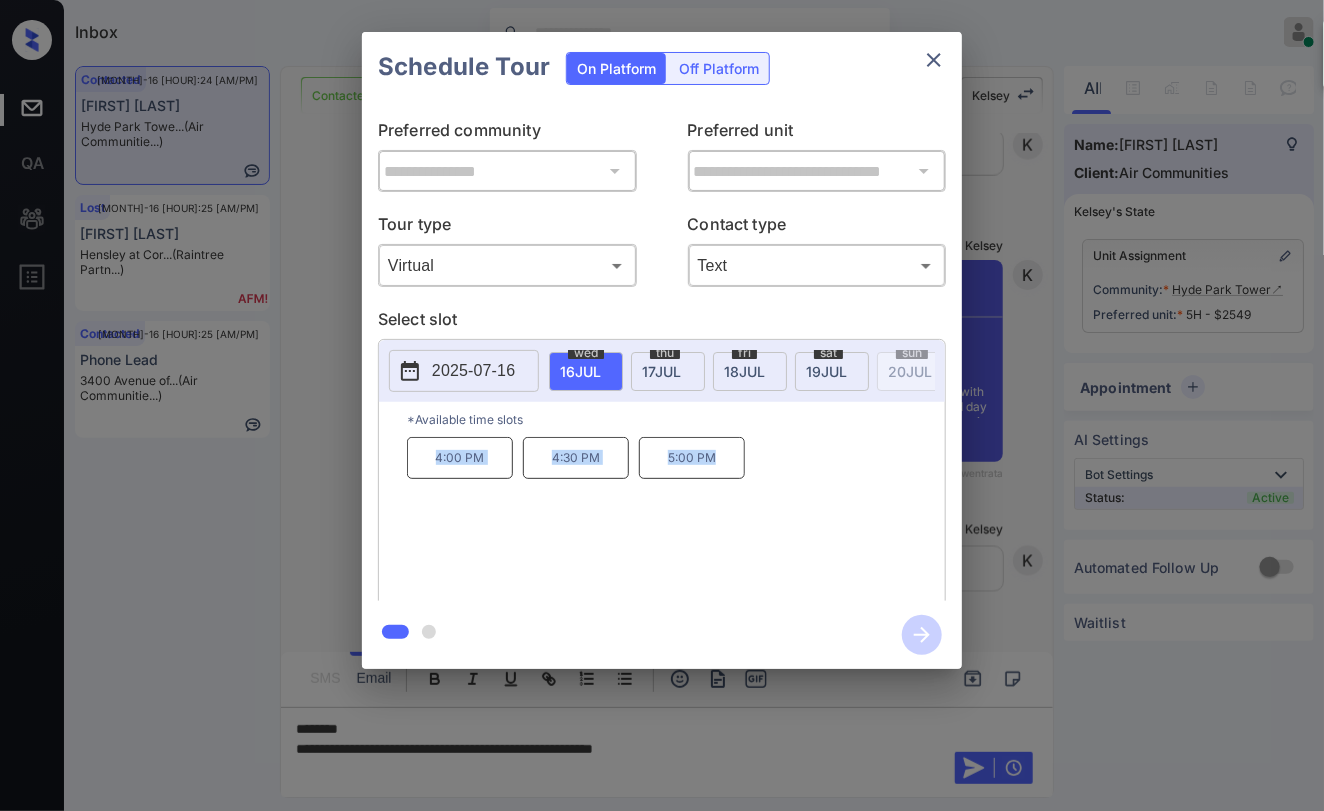 drag, startPoint x: 437, startPoint y: 463, endPoint x: 755, endPoint y: 460, distance: 318.01416 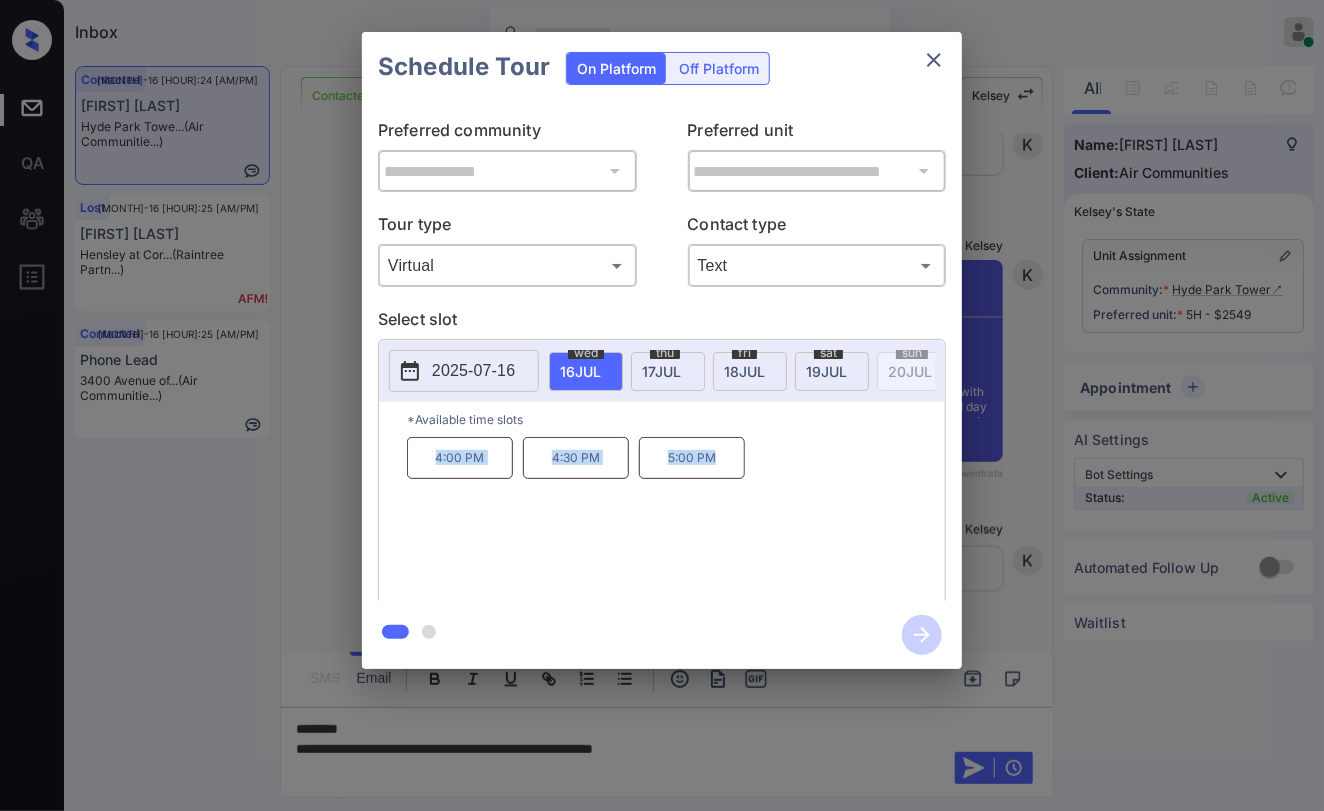 copy on "4:00 PM 4:30 PM 5:00 PM" 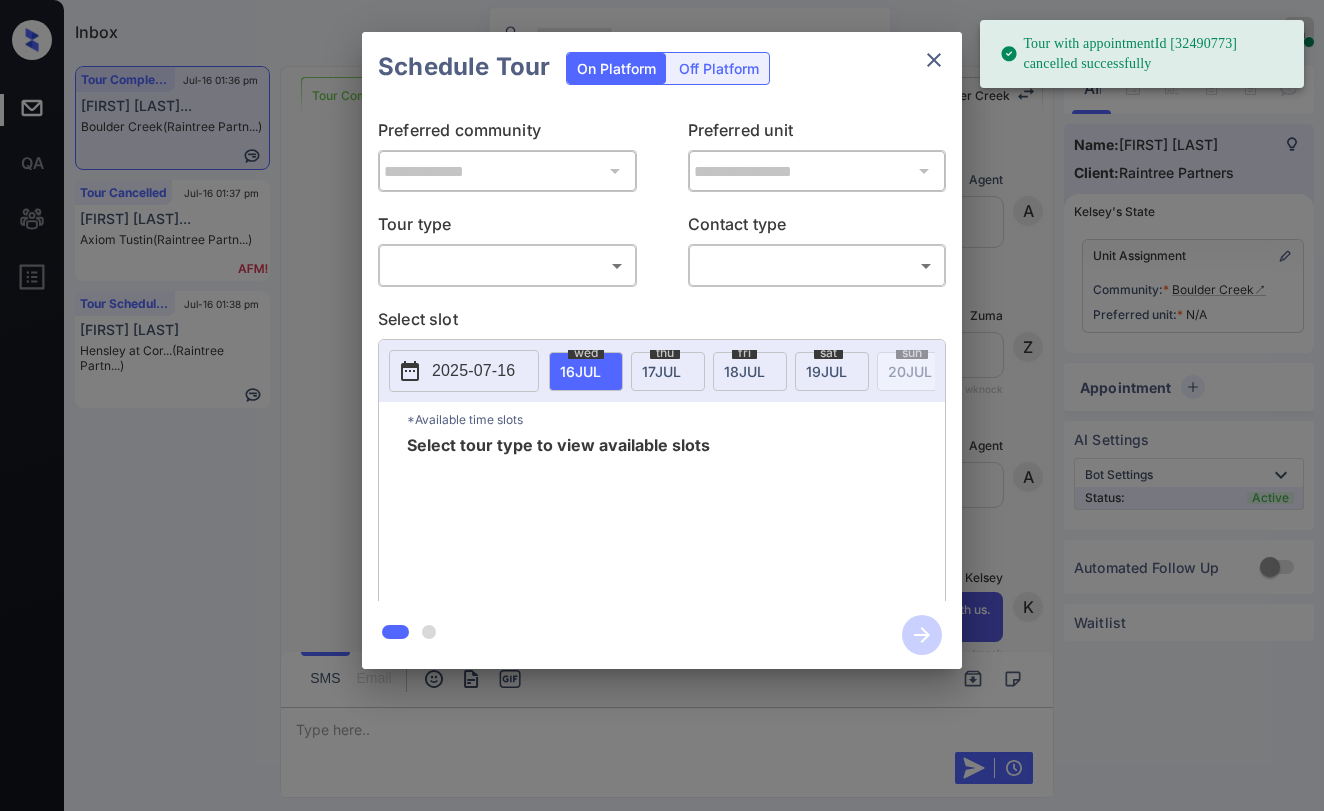 scroll, scrollTop: 0, scrollLeft: 0, axis: both 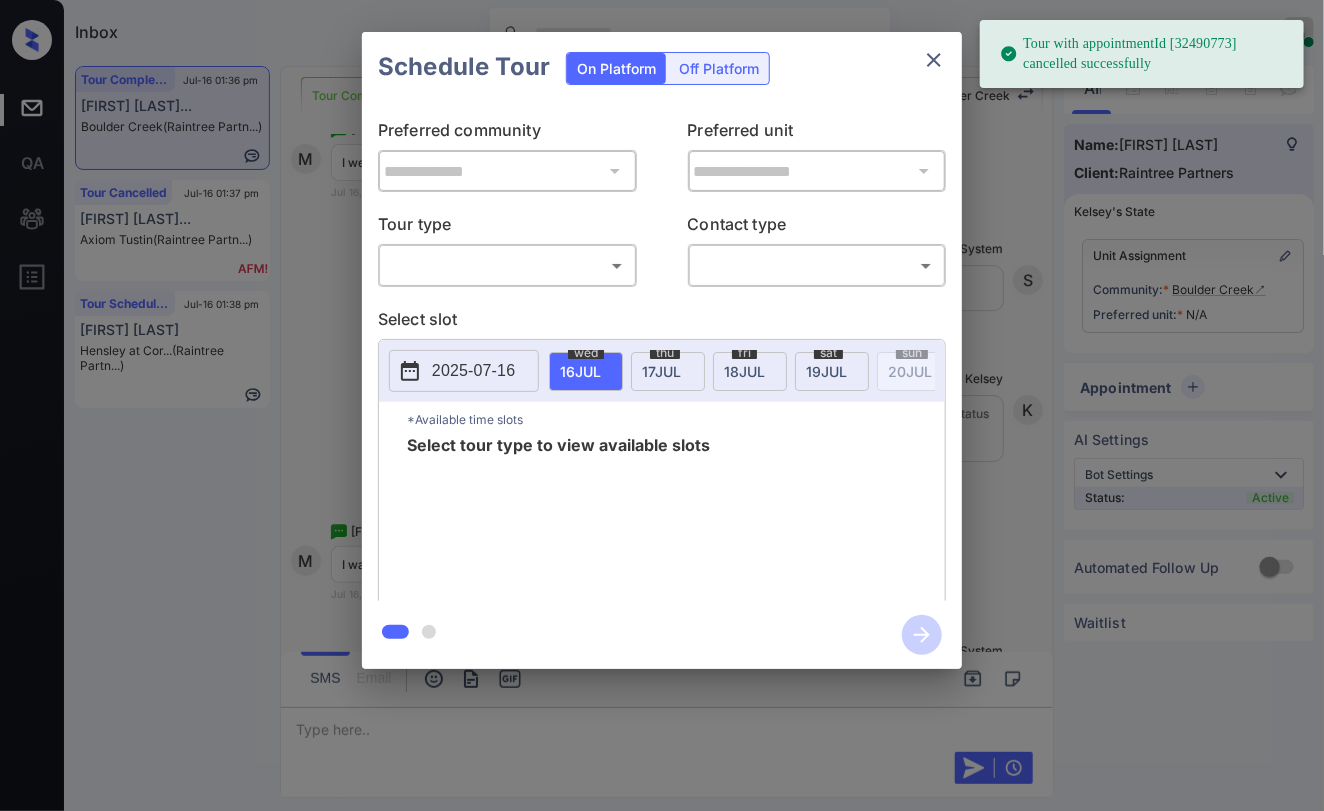 click 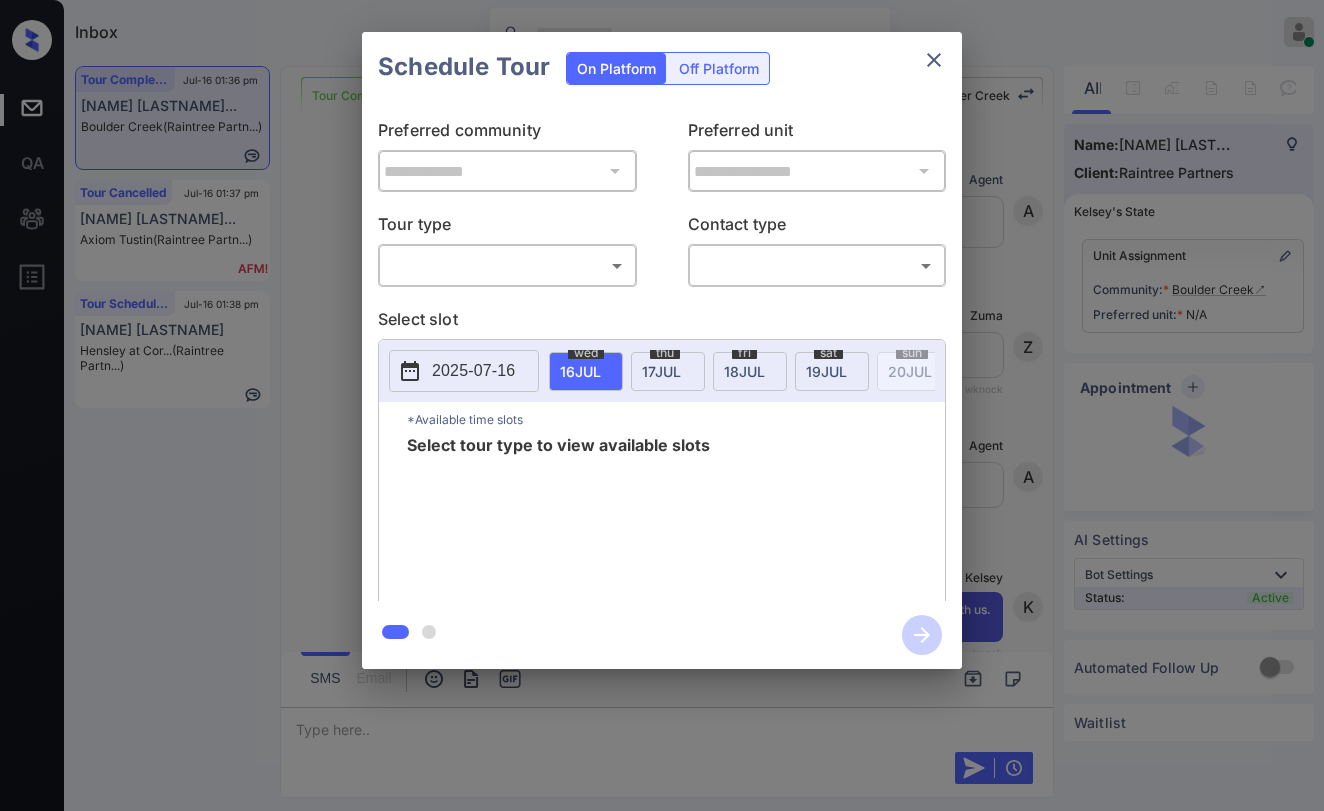 scroll, scrollTop: 0, scrollLeft: 0, axis: both 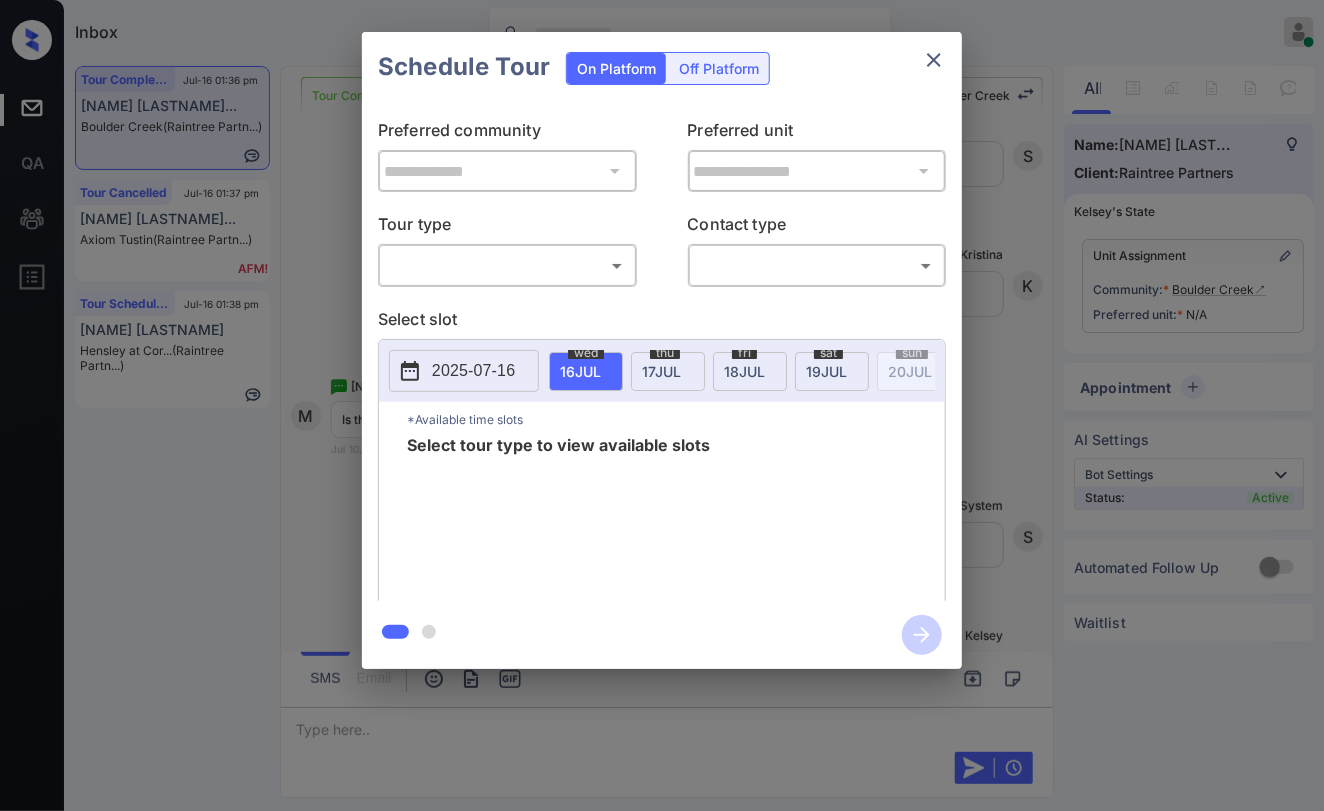 click on "Inbox Danielle Dela Cruz Online Set yourself   offline Set yourself   on break Profile Switch to  dark  mode Sign out Tour Completed Jul-16 01:36 pm   Milena Valverd... Boulder Creek  (Raintree Partn...) Tour Cancelled Jul-16 01:37 pm   Elizabeth Toll... Axiom Tustin  (Raintree Partn...) Tour Scheduled Jul-16 01:38 pm   Isaac Martinez Hensley at Cor...  (Raintree Partn...) Tour Completed Lost Lead Sentiment: Angry Upon sliding the acknowledgement:  Lead will move to lost stage. * ​ SMS and call option will be set to opt out. AFM will be turned off for the lead. Boulder Creek New Message Agent Lead created because they indicated they are interested in leasing via Zuma IVR. Jul 06, 2025 01:09 pm A New Message Zuma Lead transferred to leasing agent: kelsey Jul 06, 2025 01:09 pm  Sync'd w  knock Z New Message Agent AFM Request sent to Kelsey. Jul 06, 2025 01:09 pm A New Message Kelsey Hi . This is Kelsey with Boulder Creek. We’d love to have you come tour with us. What’s a good day and time for you?   knock" at bounding box center [662, 405] 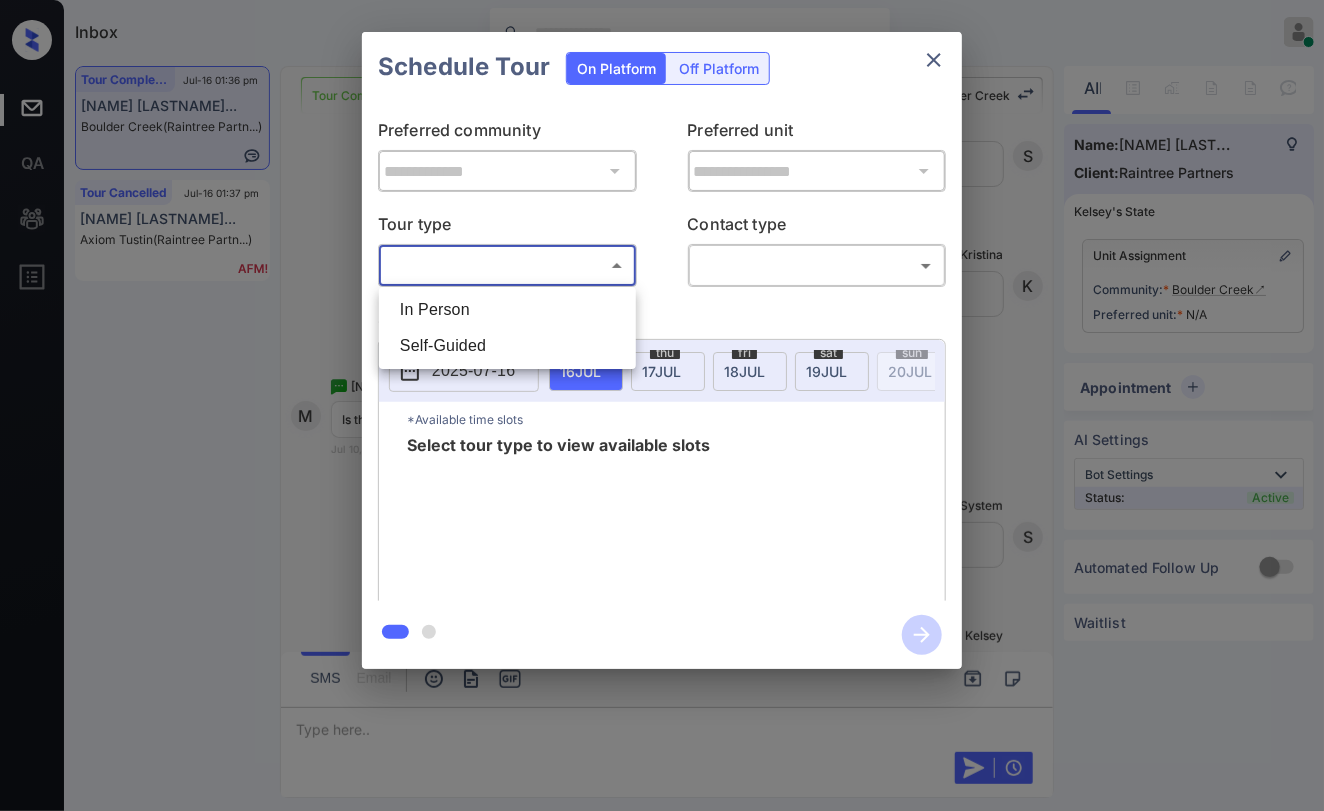 drag, startPoint x: 923, startPoint y: 61, endPoint x: 1075, endPoint y: 173, distance: 188.80678 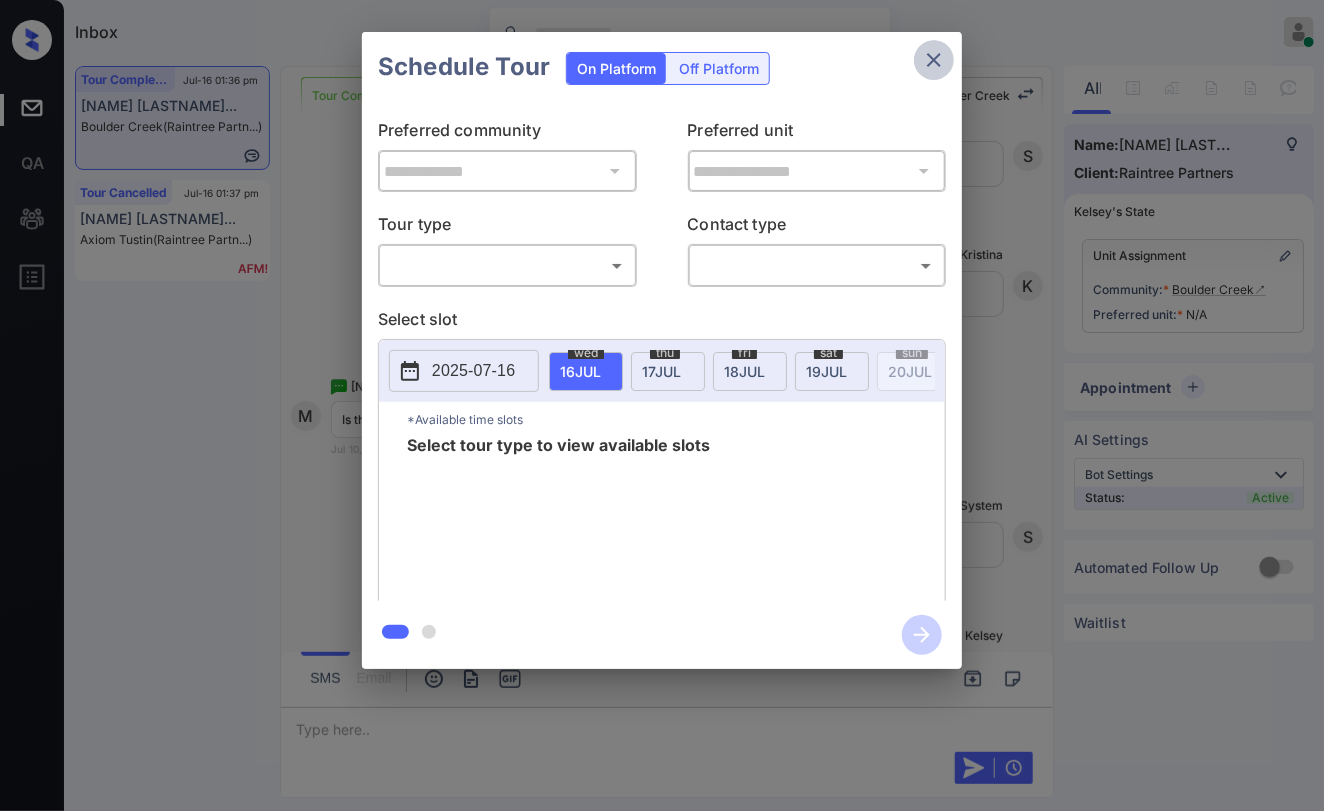 click 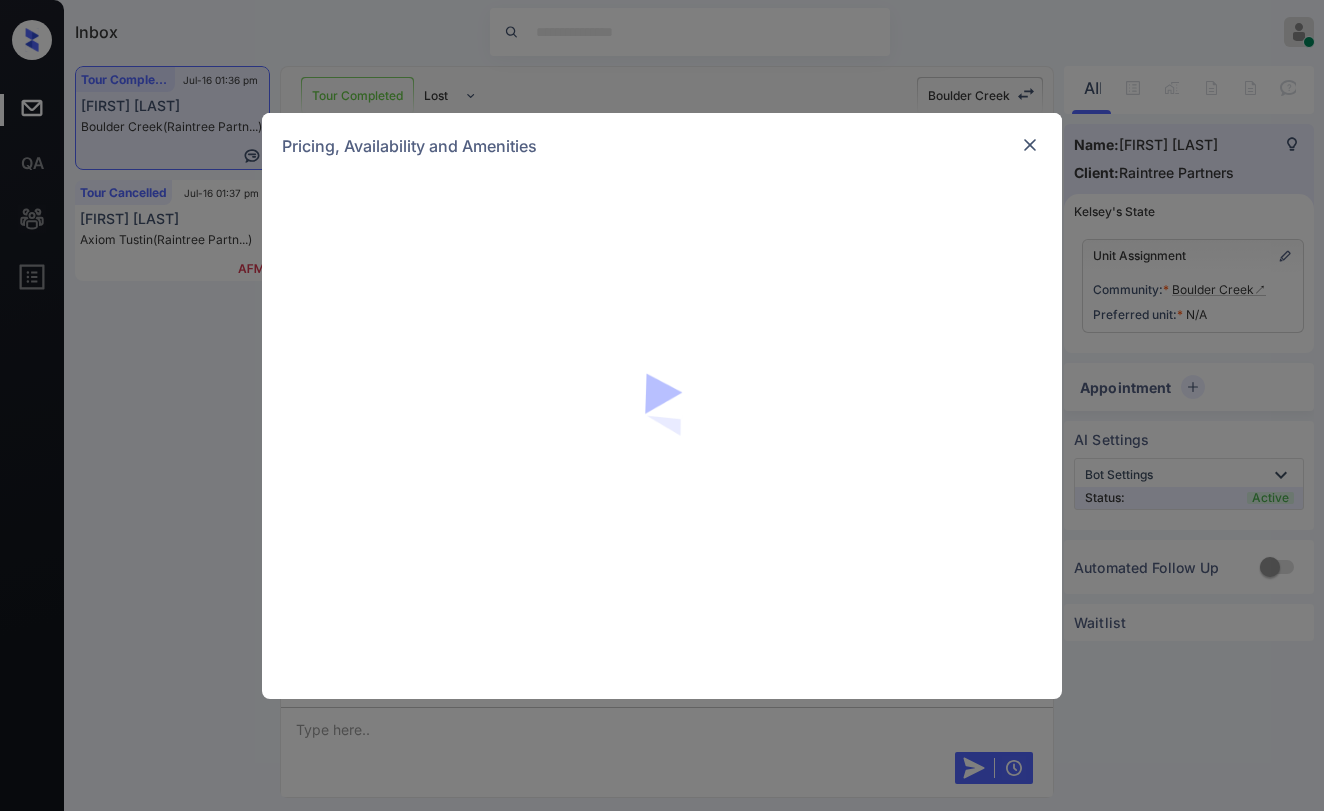 scroll, scrollTop: 0, scrollLeft: 0, axis: both 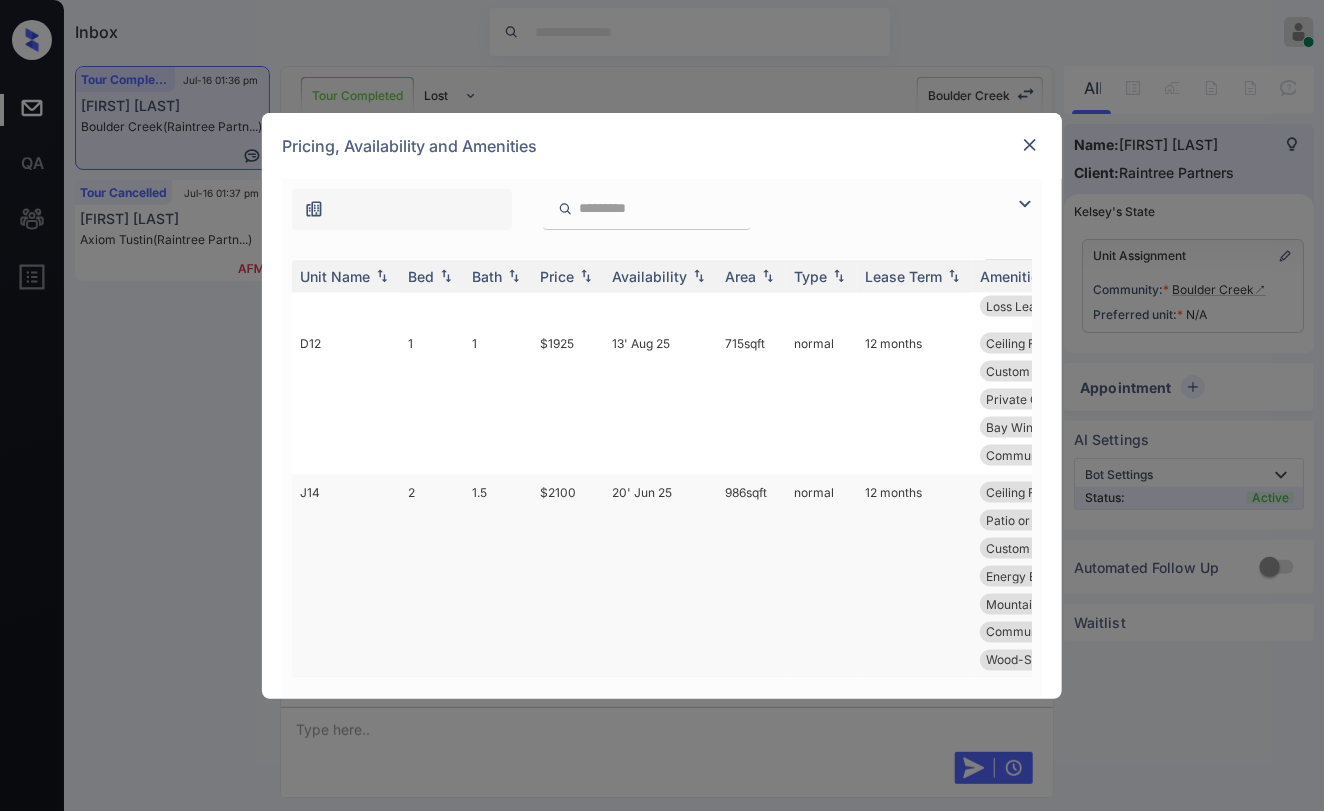 click on "2" at bounding box center (432, 576) 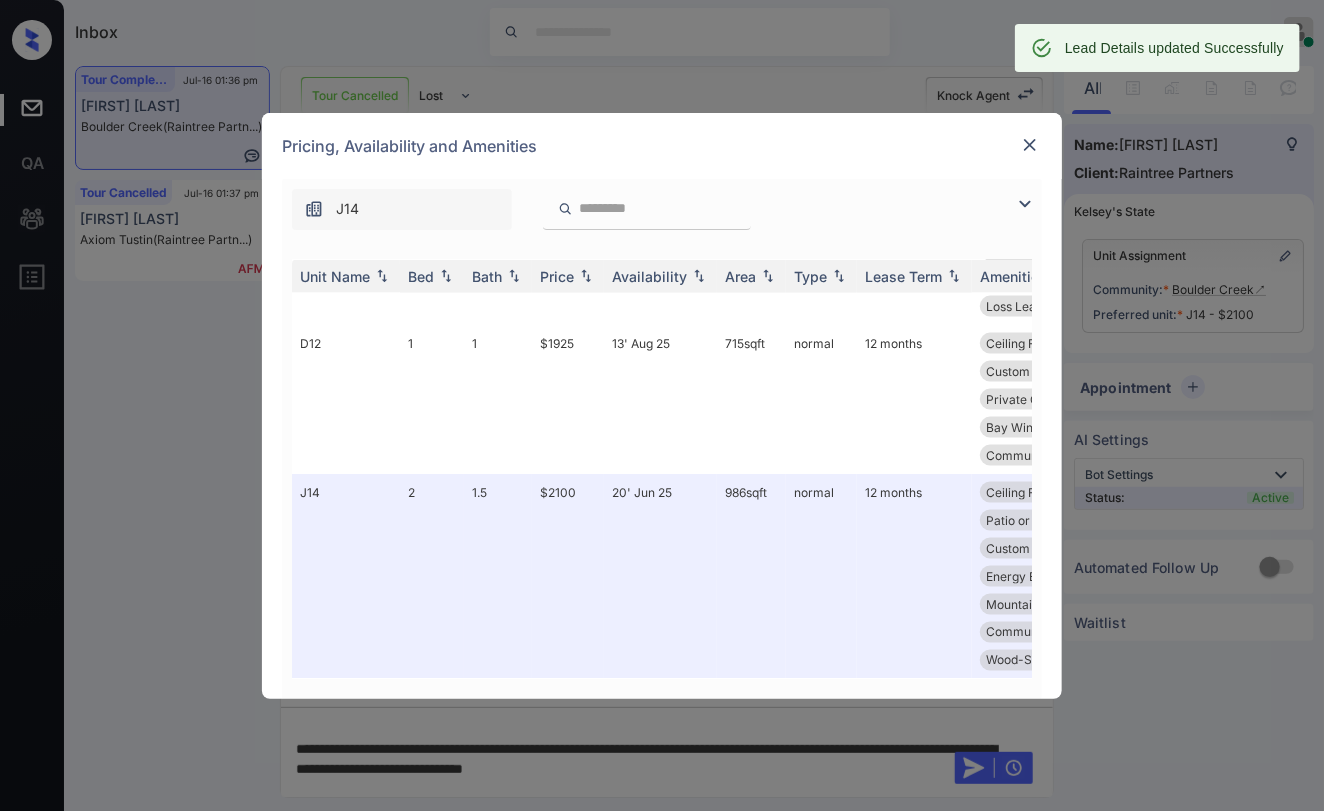 click at bounding box center (1030, 145) 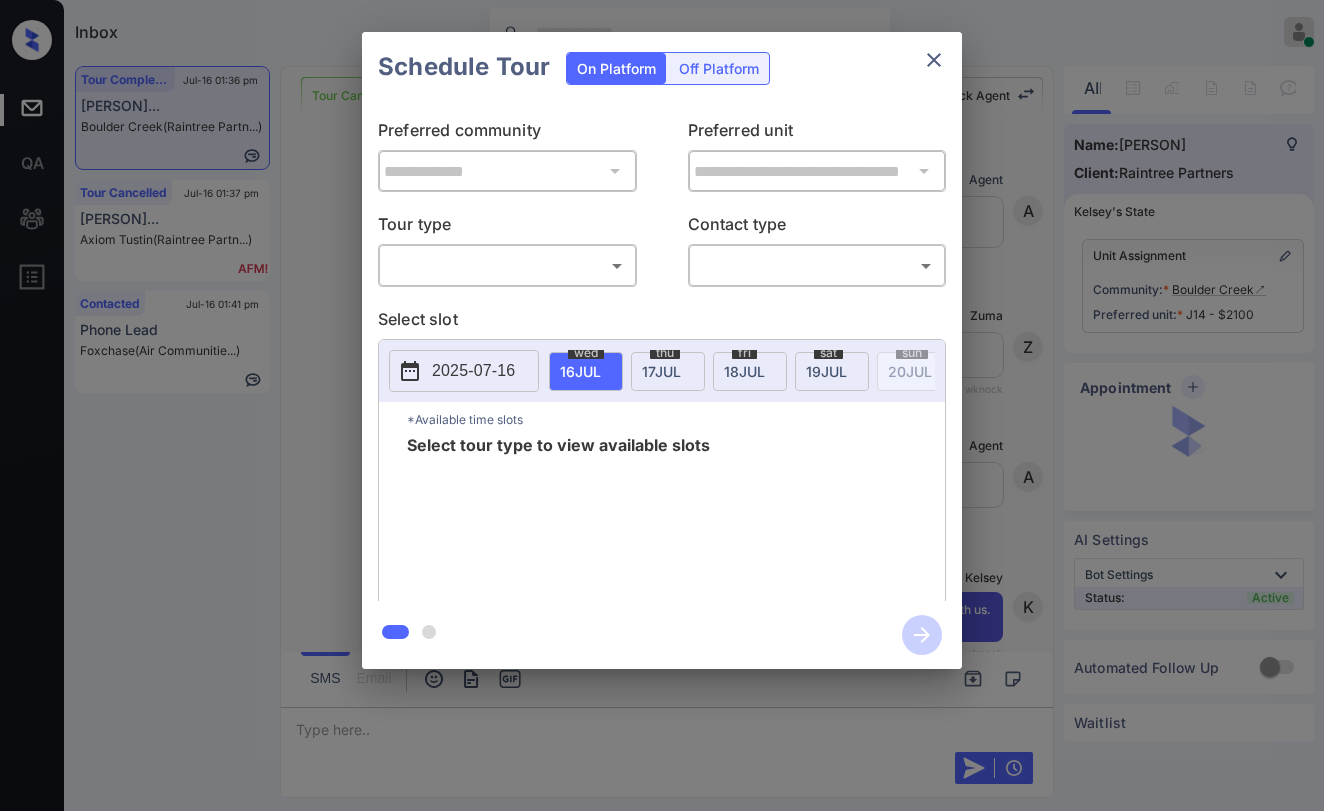 click on "Tour type" at bounding box center (507, 228) 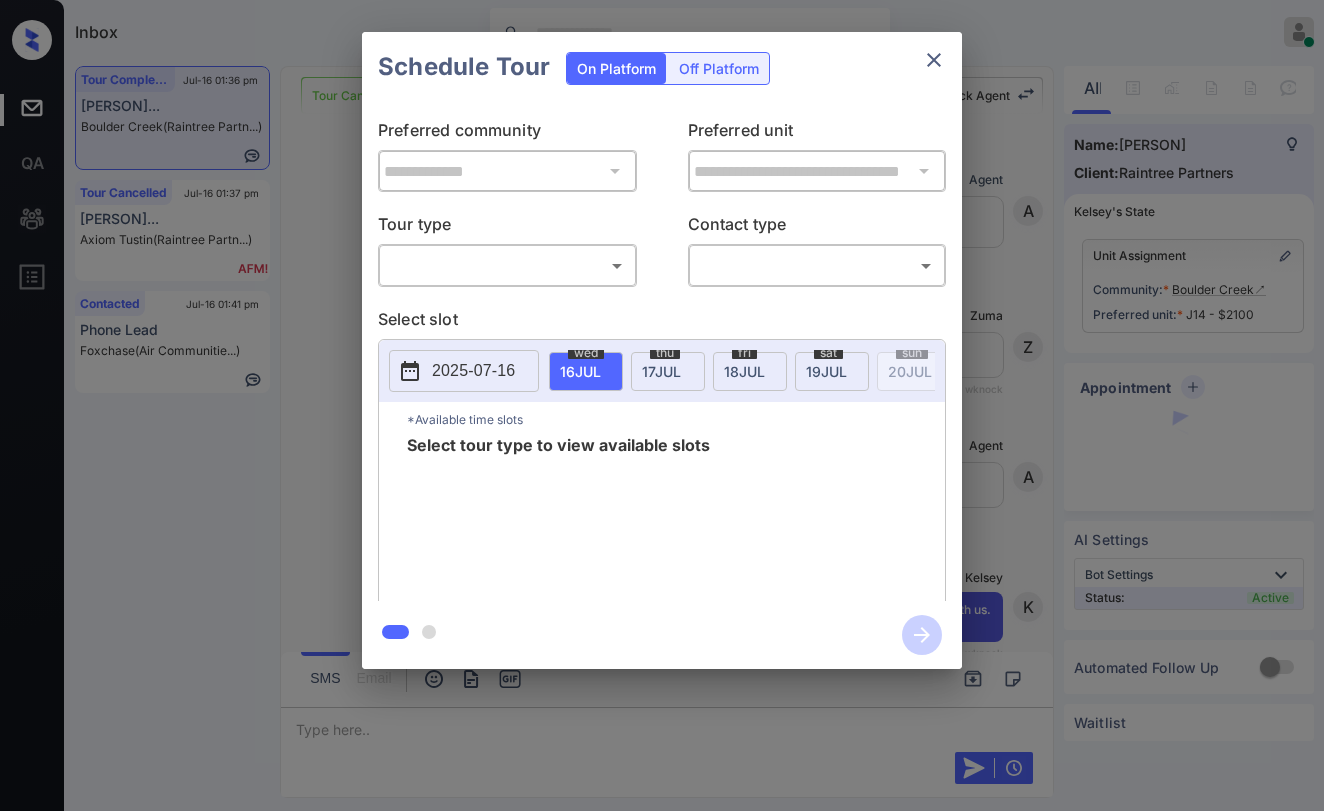 scroll, scrollTop: 0, scrollLeft: 0, axis: both 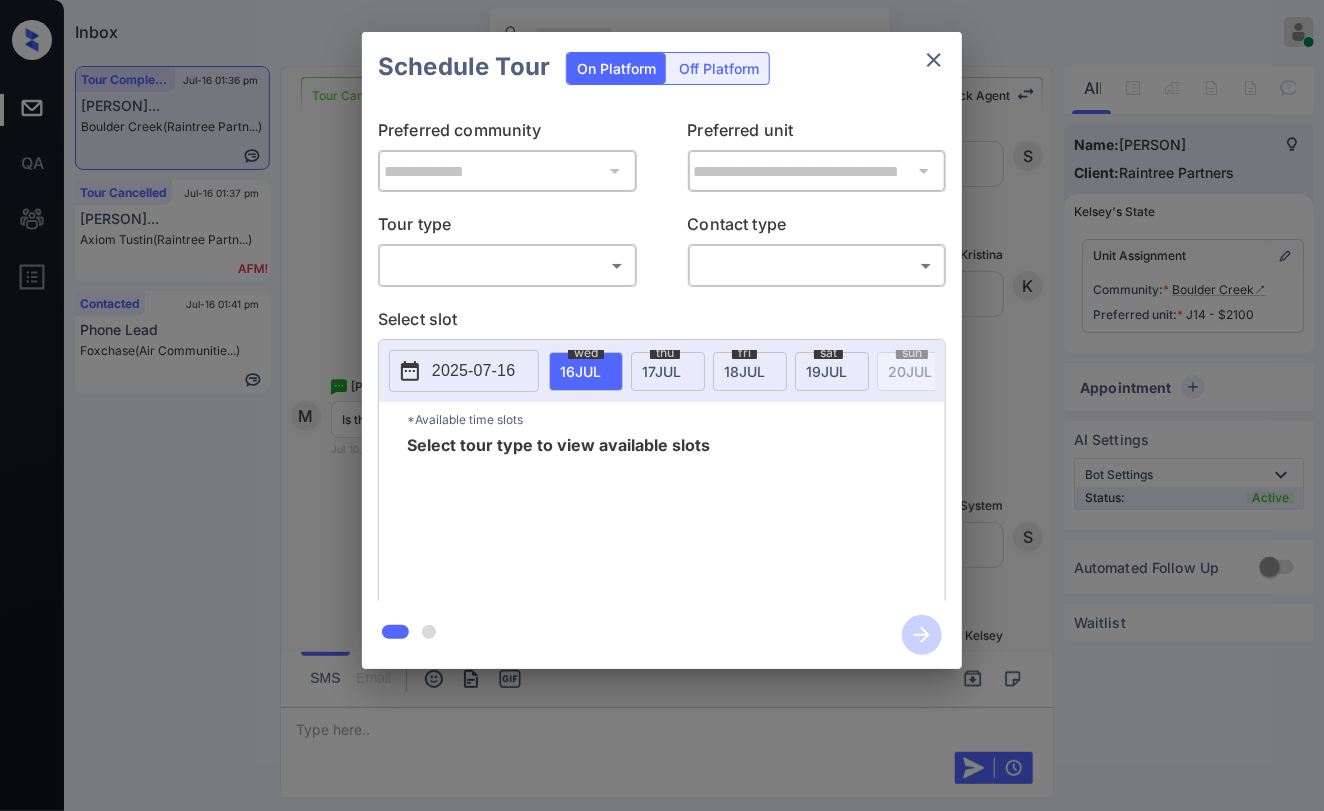 click on "Inbox [PERSON] Online Set yourself   offline Set yourself   on break Profile Switch to  dark  mode Sign out Tour Completed Jul-16 01:36 pm   [PERSON]... [CITY]  (Raintree Partn...) Tour Cancelled Jul-16 01:37 pm   [PERSON]... Axiom Tustin  (Raintree Partn...) Contacted Jul-16 01:41 pm   Phone Lead Foxchase  (Air Communitie...) Tour Cancelled Lost Lead Sentiment: Angry Upon sliding the acknowledgement:  Lead will move to lost stage. * ​ SMS and call option will be set to opt out. AFM will be turned off for the lead. Knock Agent New Message Agent Lead created because they indicated they are interested in leasing via Zuma IVR. Jul 06, 2025 01:09 pm A New Message Zuma Lead transferred to leasing agent: kelsey Jul 06, 2025 01:09 pm  Sync'd w  knock Z New Message Agent AFM Request sent to Kelsey. Jul 06, 2025 01:09 pm A New Message Kelsey Hi . This is Kelsey with Boulder Creek. We’d love to have you come tour with us. What’s a good day and time for you? Jul 06, 2025 01:09 pm   K K" at bounding box center (662, 405) 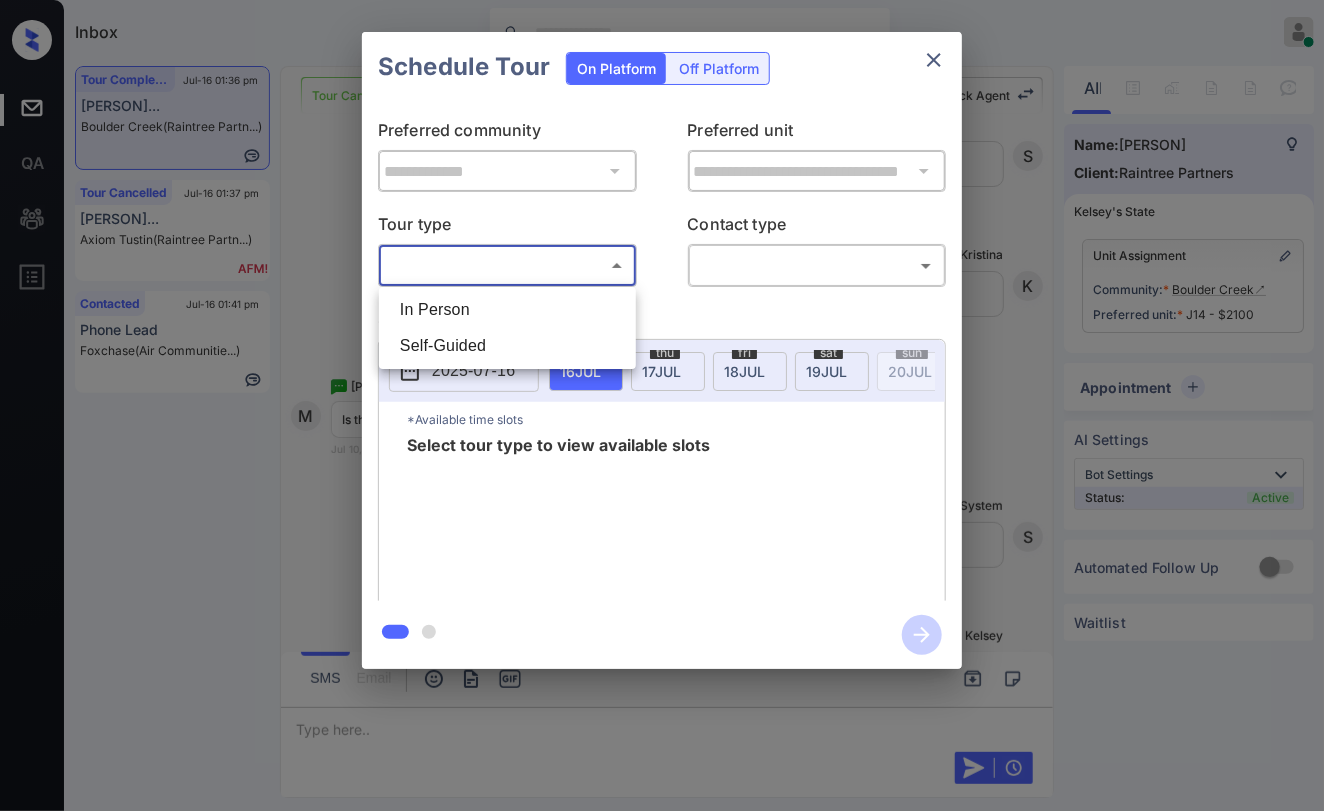 click on "In Person" at bounding box center [507, 310] 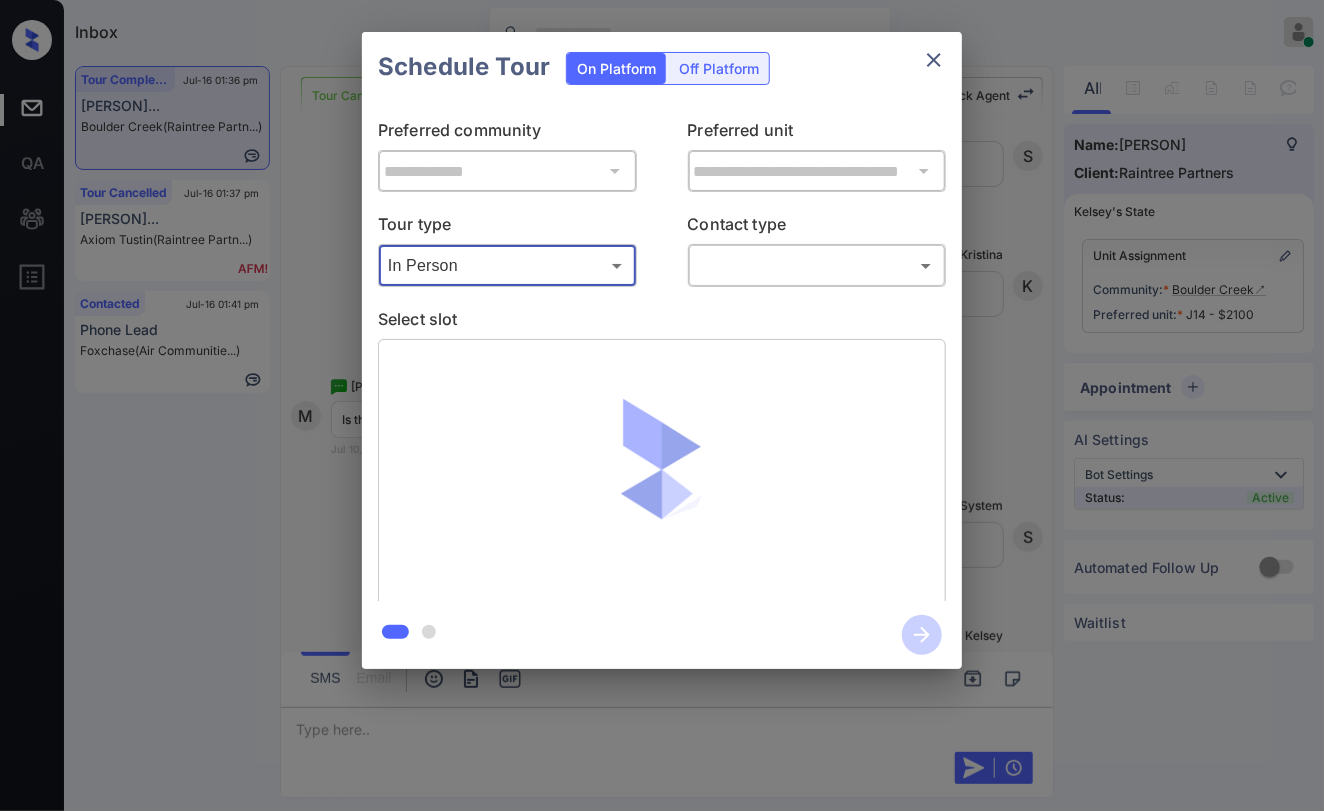 click on "Inbox [PERSON] Online Set yourself   offline Set yourself   on break Profile Switch to  dark  mode Sign out Tour Completed Jul-16 01:36 pm   [PERSON]... [CITY]  (Raintree Partn...) Tour Cancelled Jul-16 01:37 pm   [PERSON]... Axiom Tustin  (Raintree Partn...) Contacted Jul-16 01:41 pm   Phone Lead Foxchase  (Air Communitie...) Tour Cancelled Lost Lead Sentiment: Angry Upon sliding the acknowledgement:  Lead will move to lost stage. * ​ SMS and call option will be set to opt out. AFM will be turned off for the lead. Knock Agent New Message Agent Lead created because they indicated they are interested in leasing via Zuma IVR. Jul 06, 2025 01:09 pm A New Message Zuma Lead transferred to leasing agent: kelsey Jul 06, 2025 01:09 pm  Sync'd w  knock Z New Message Agent AFM Request sent to Kelsey. Jul 06, 2025 01:09 pm A New Message Kelsey Hi . This is Kelsey with Boulder Creek. We’d love to have you come tour with us. What’s a good day and time for you? Jul 06, 2025 01:09 pm   K K" at bounding box center (662, 405) 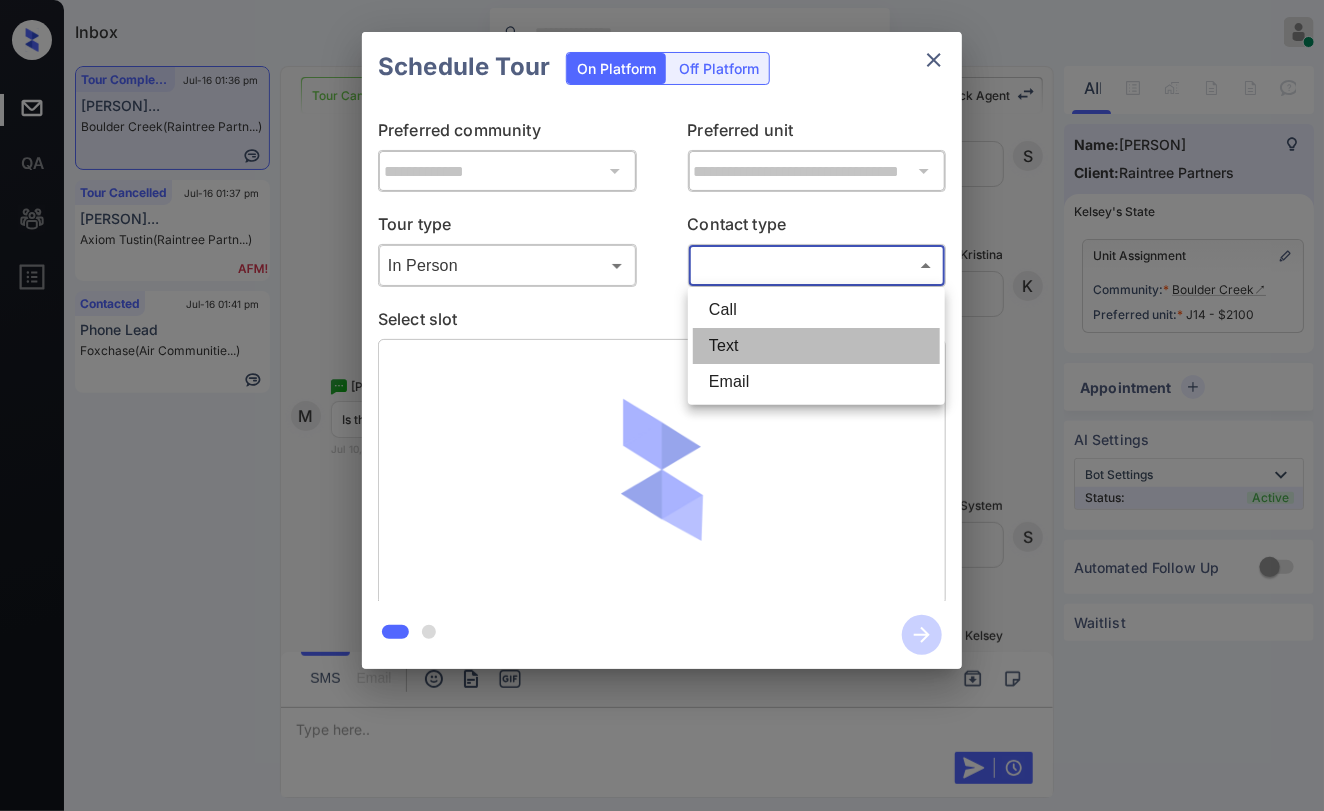 click on "Text" at bounding box center [816, 346] 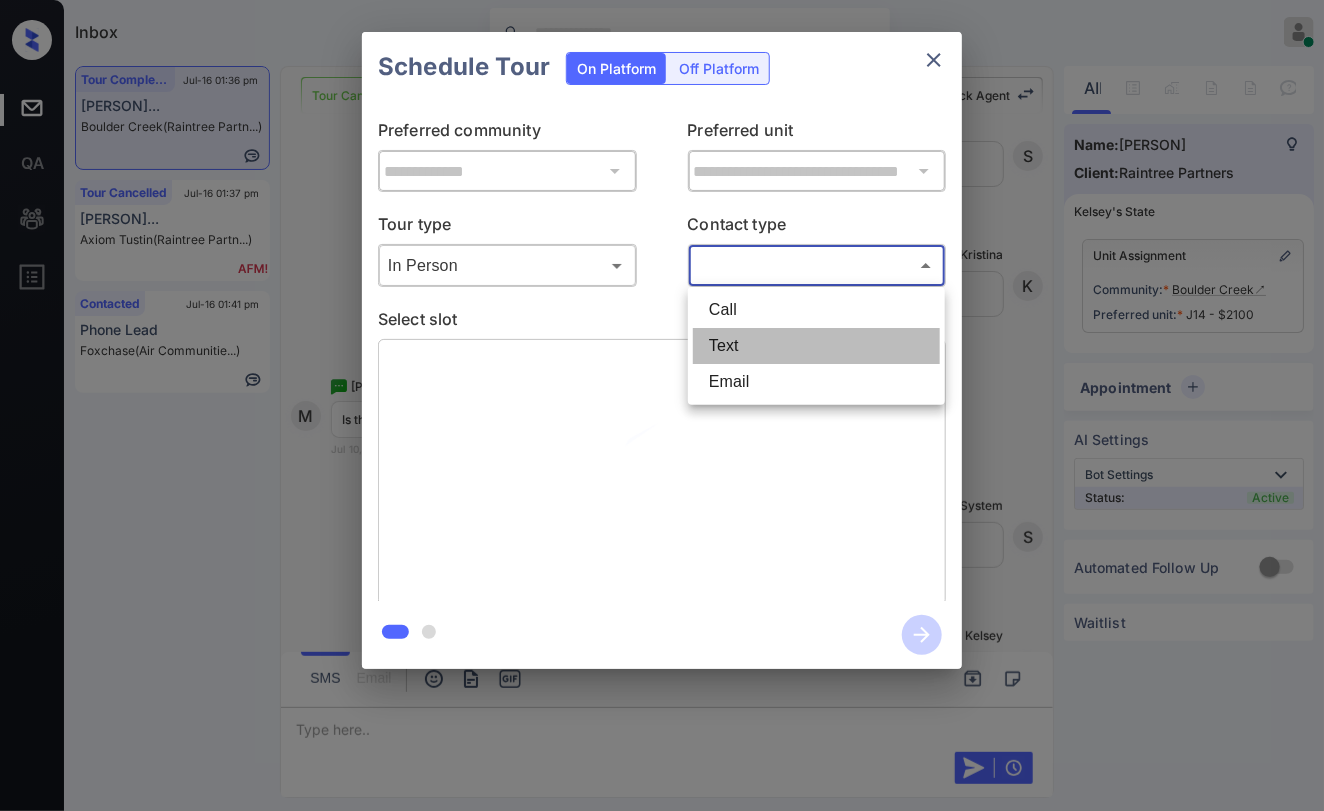 type on "****" 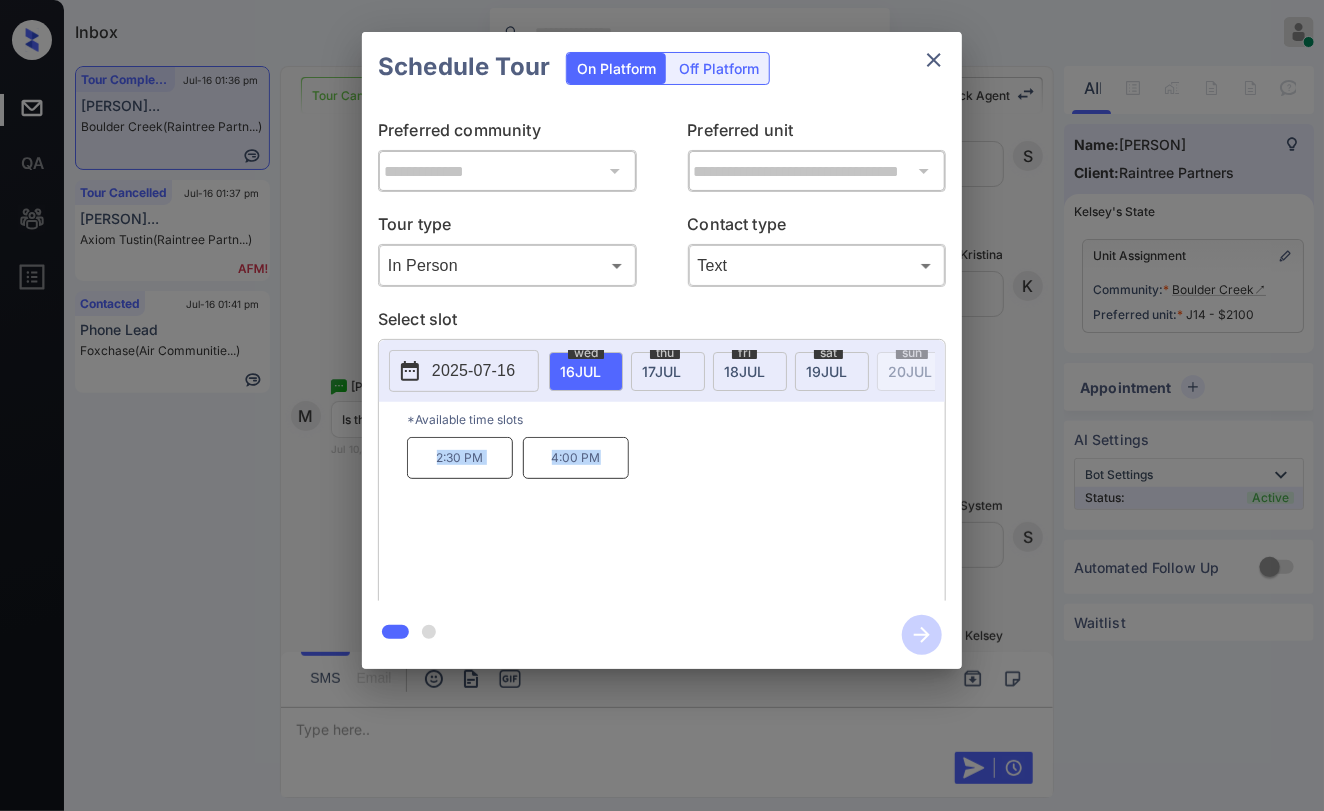drag, startPoint x: 432, startPoint y: 481, endPoint x: 627, endPoint y: 484, distance: 195.02307 